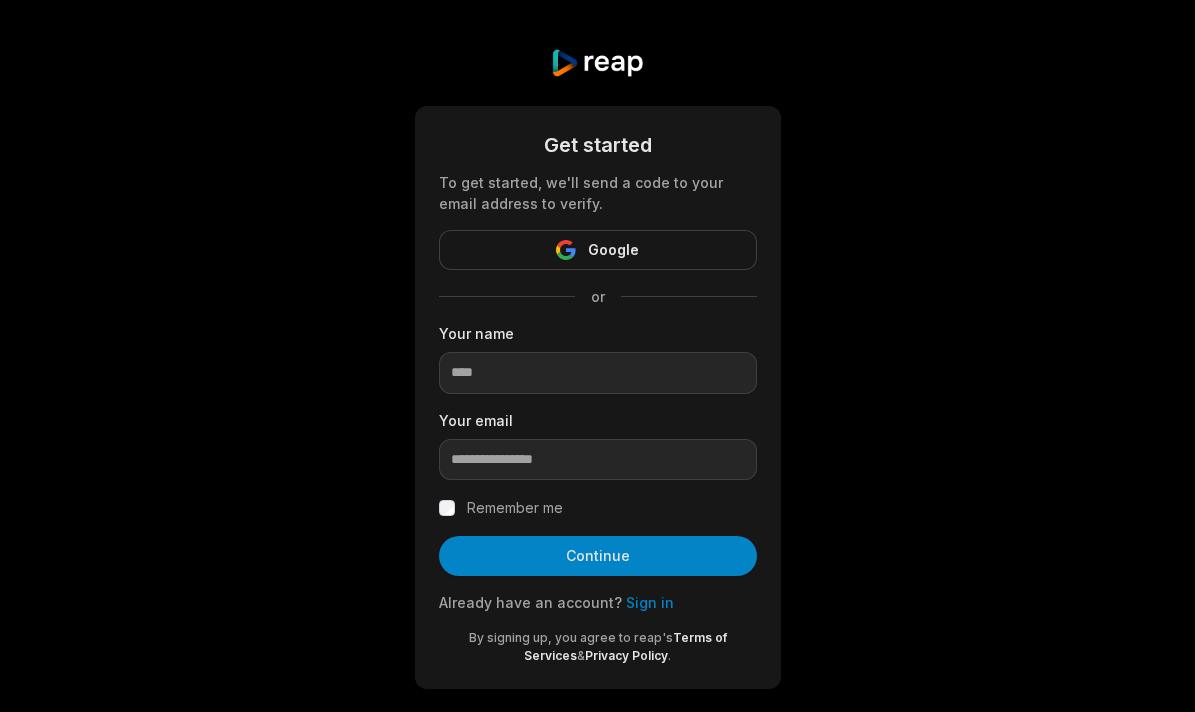 scroll, scrollTop: 0, scrollLeft: 0, axis: both 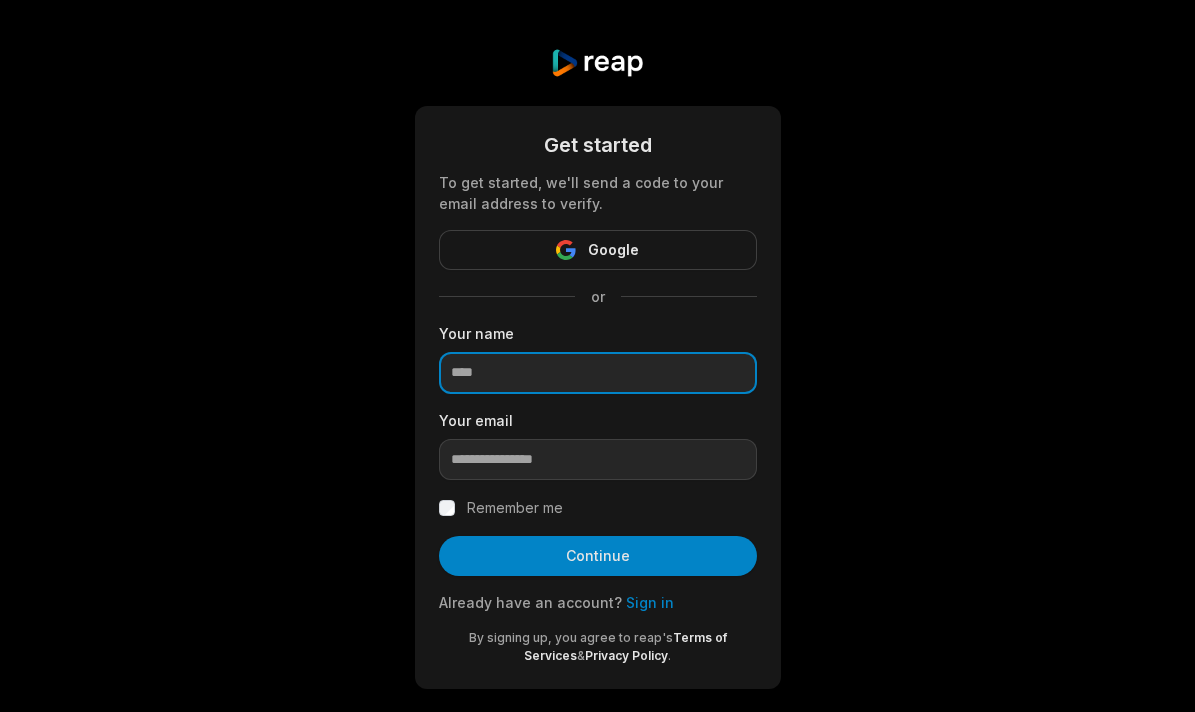 click at bounding box center [598, 373] 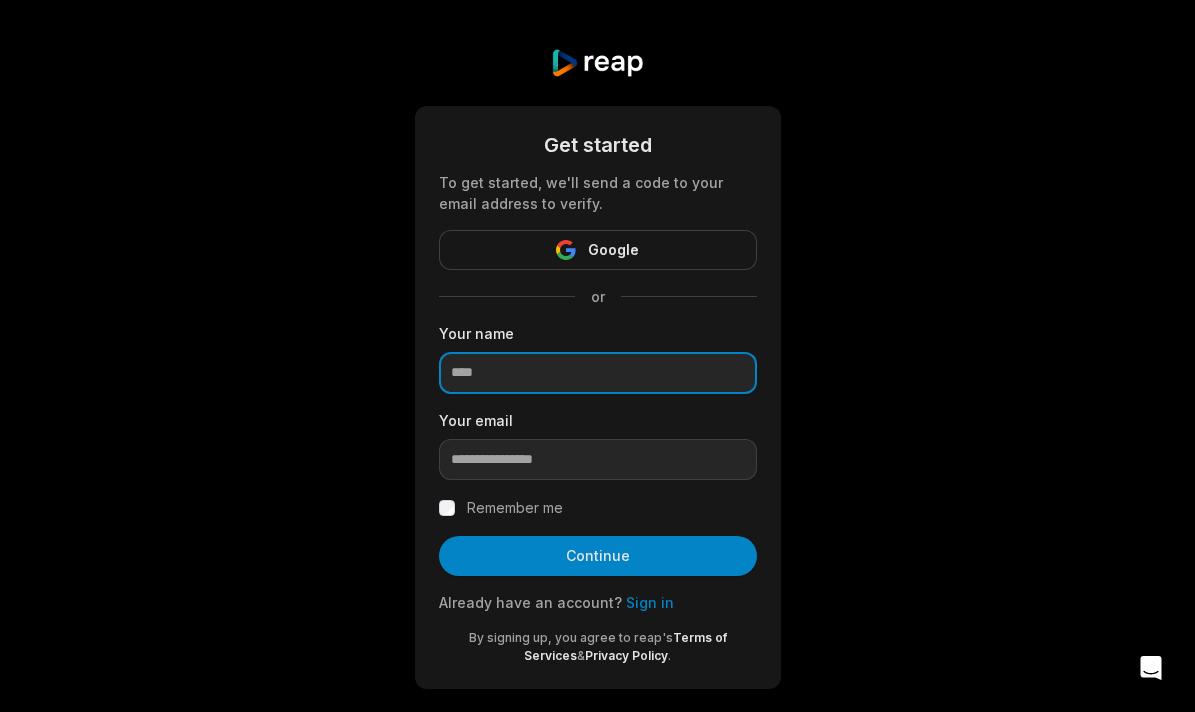 click at bounding box center (598, 373) 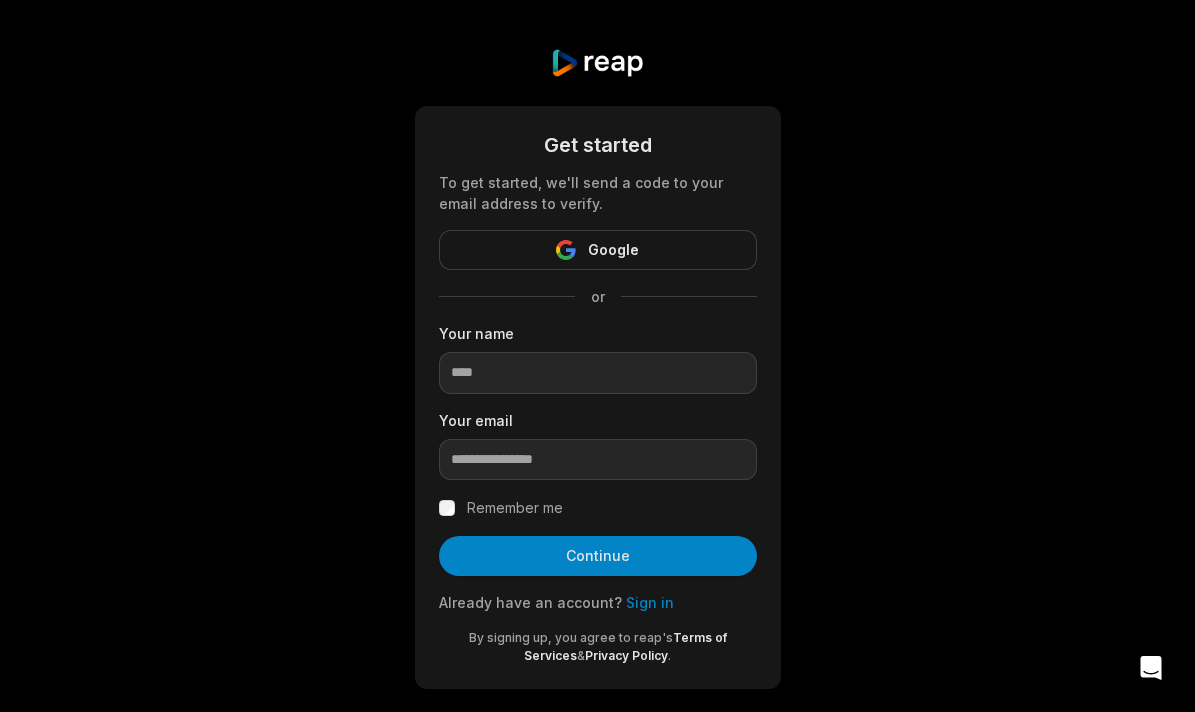 click on "Sign in" at bounding box center (650, 602) 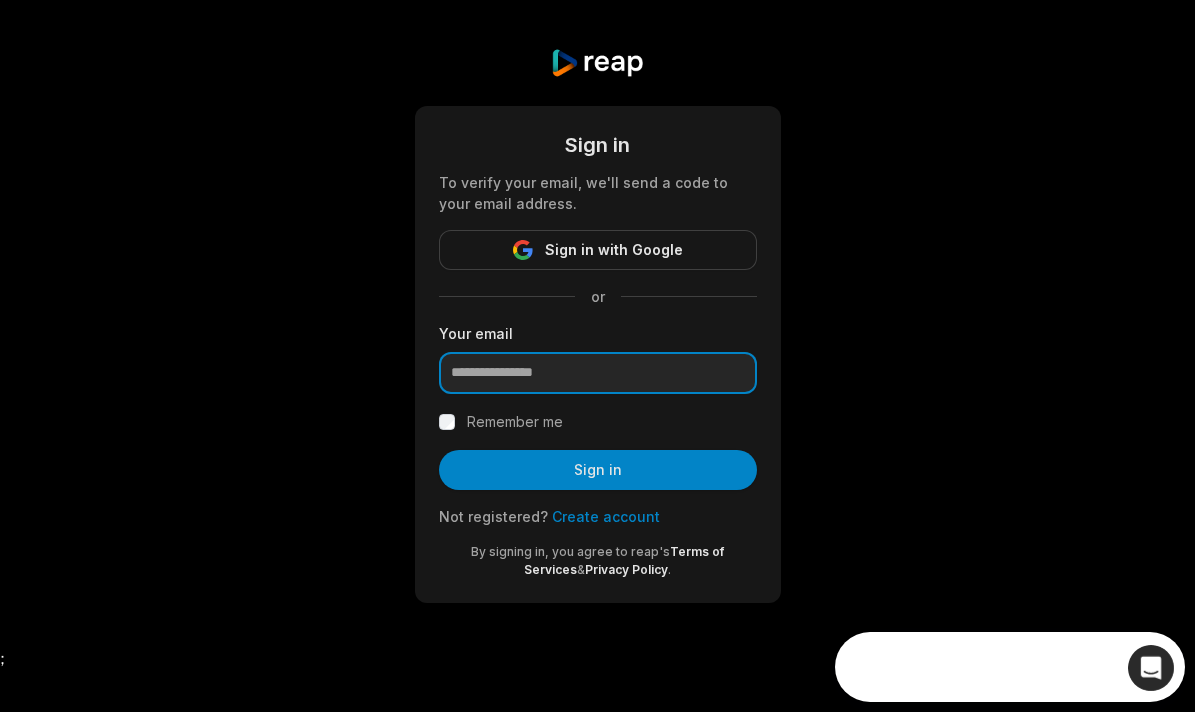 scroll, scrollTop: 0, scrollLeft: 0, axis: both 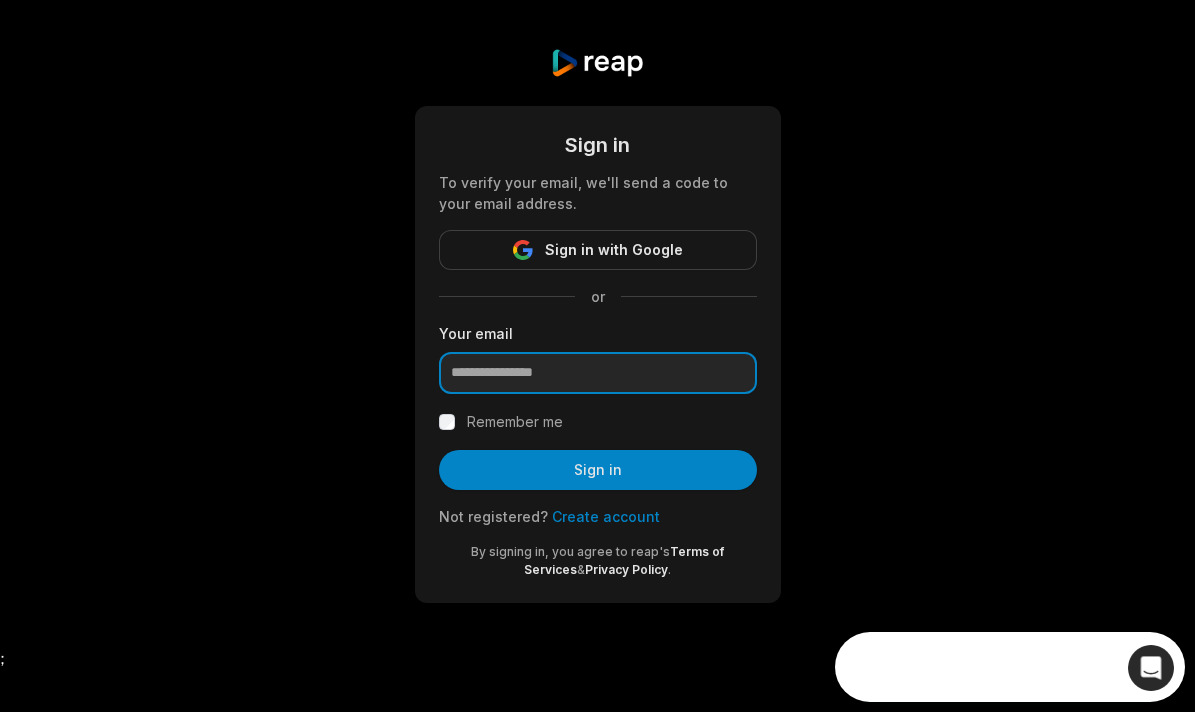 type on "**********" 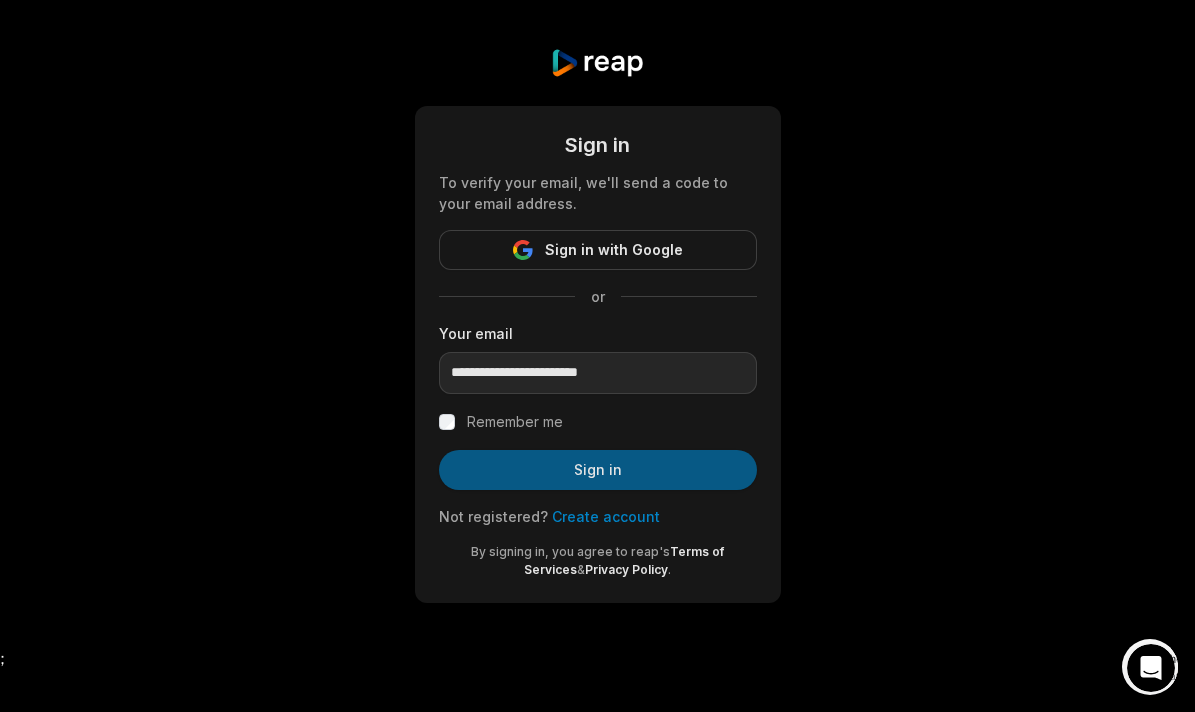 click on "Sign in" at bounding box center (598, 470) 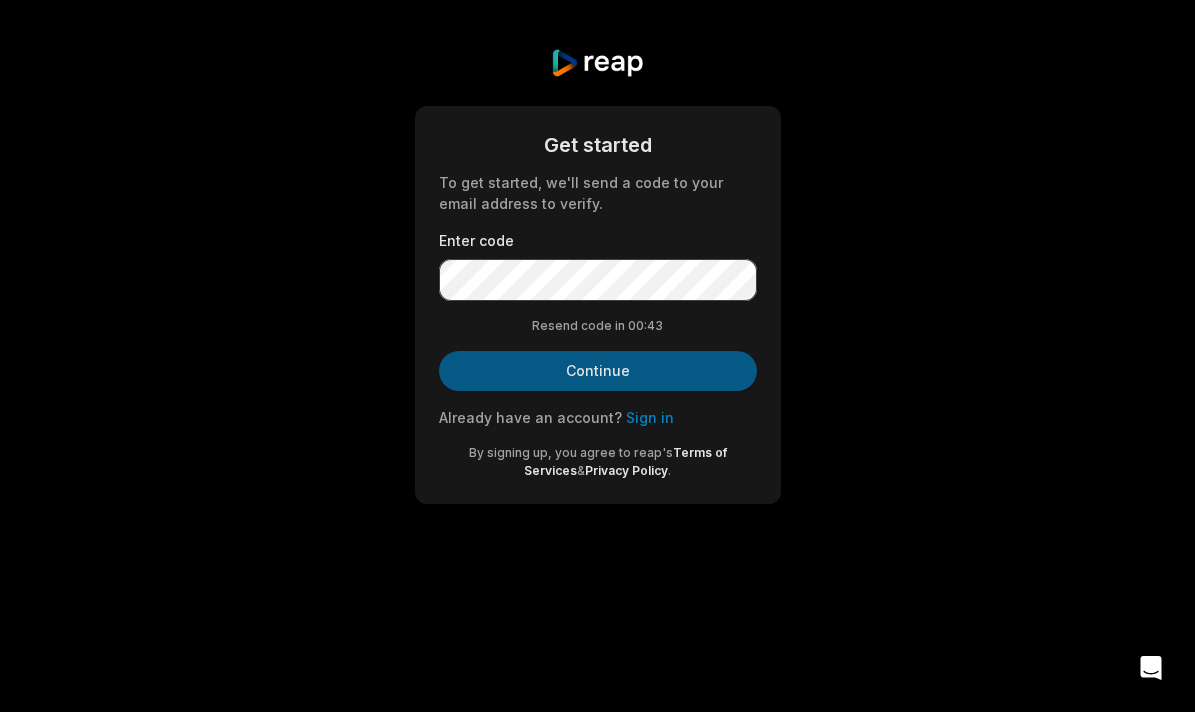 click on "Continue" at bounding box center [598, 371] 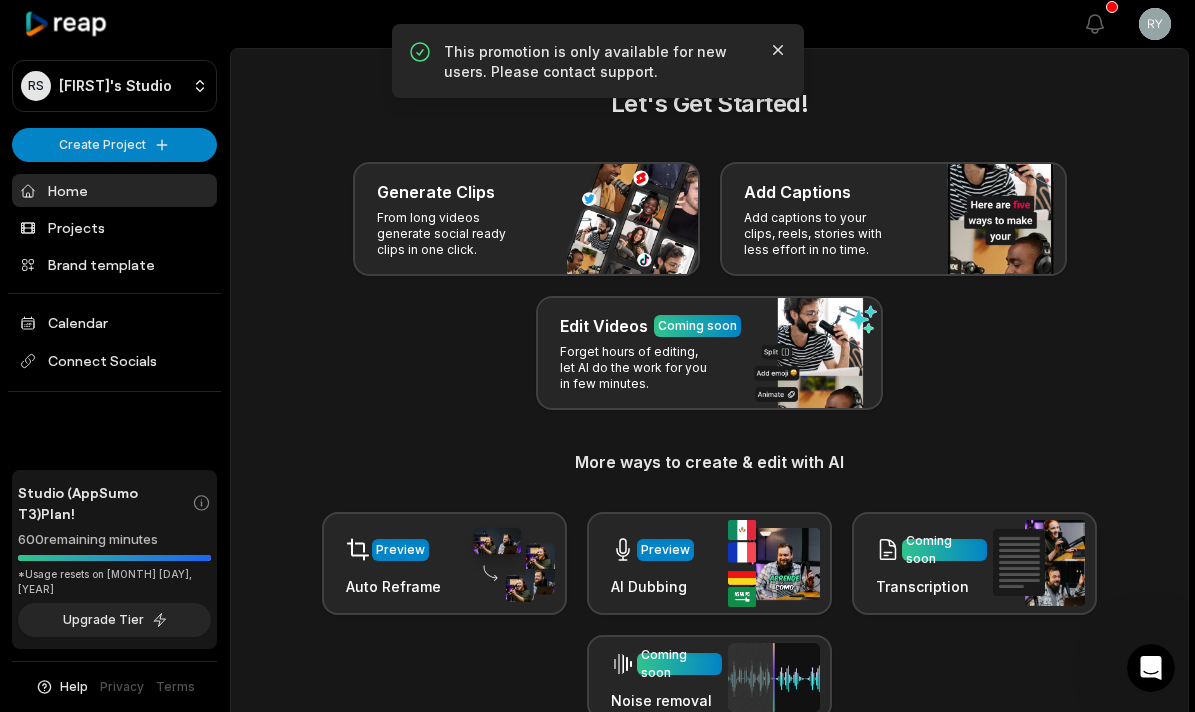 click 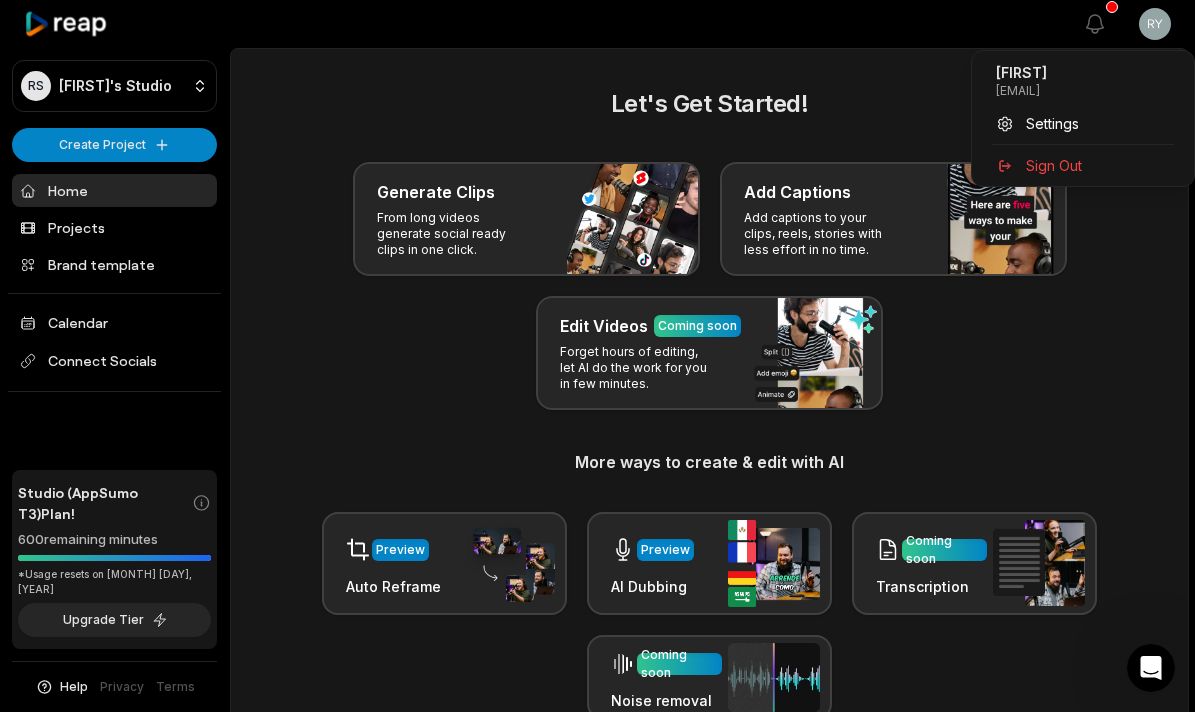 click on "[FIRST]'s Studio Create Project Home Projects Brand template Calendar Connect Socials Studio (AppSumo T3) Plan! 600 remaining minutes *Usage resets on [MONTH] [DAY], [YEAR] Upgrade Tier Help Privacy Terms Open sidebar View notifications Open user menu Let's Get Started! Generate Clips From long videos generate social ready clips in one click. Add Captions Add captions to your clips, reels, stories with less effort in no time. Edit Videos Coming soon Forget hours of editing, let AI do the work for you in few minutes. More ways to create & edit with AI Preview Auto Reframe Preview AI Dubbing Coming soon Transcription Coming soon Noise removal Recent Projects View all Made with in [CITY] [FIRST] [EMAIL] Settings Sign Out" at bounding box center (597, 356) 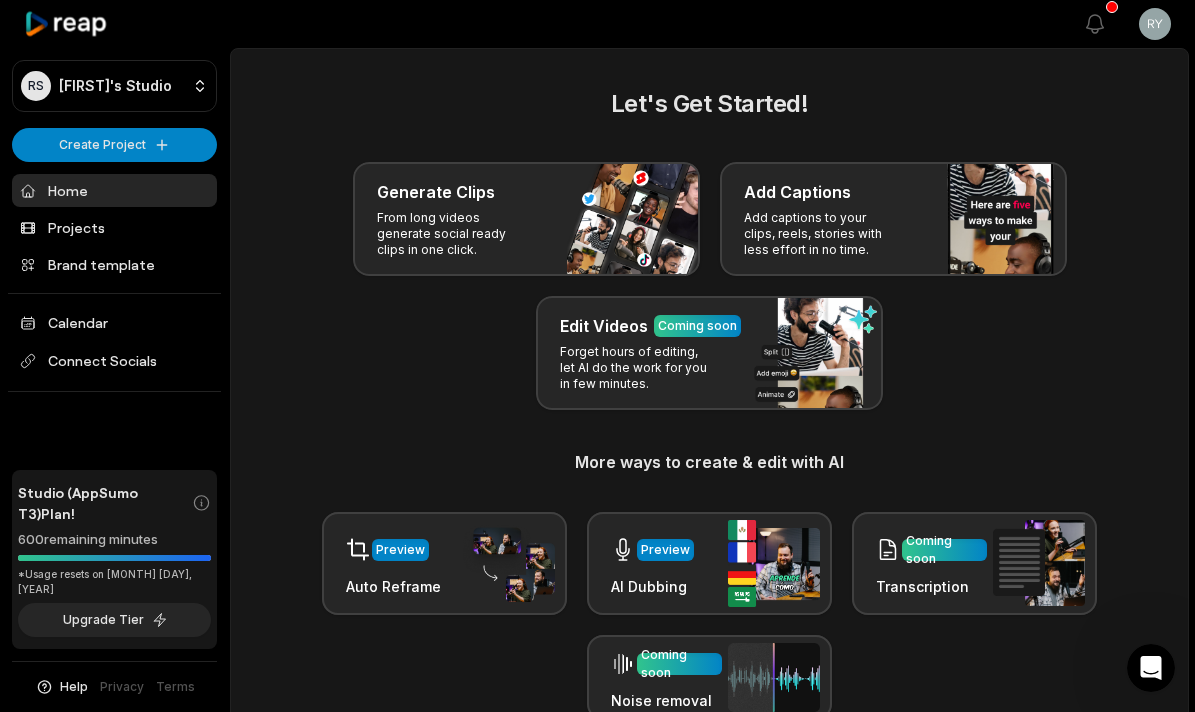 click on "View notifications Open user menu" at bounding box center [1127, 24] 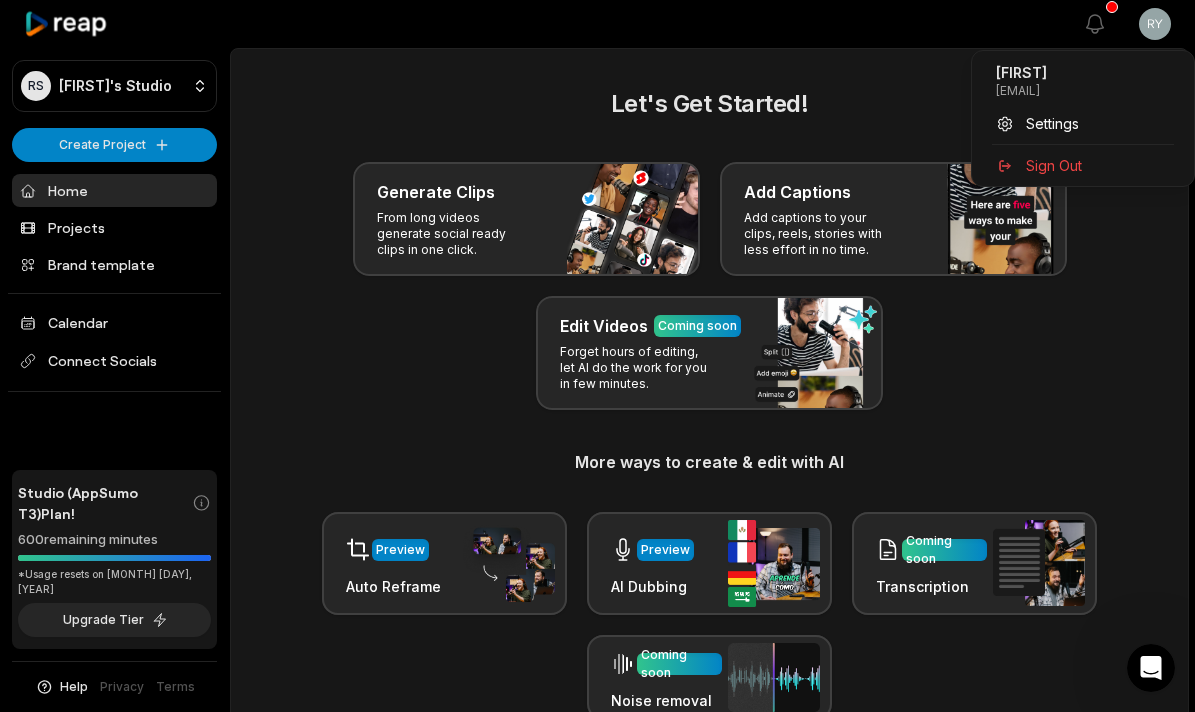 click on "[FIRST]'s Studio Create Project Home Projects Brand template Calendar Connect Socials Studio (AppSumo T3) Plan! 600 remaining minutes *Usage resets on [MONTH] [DAY], [YEAR] Upgrade Tier Help Privacy Terms Open sidebar View notifications Open user menu Let's Get Started! Generate Clips From long videos generate social ready clips in one click. Add Captions Add captions to your clips, reels, stories with less effort in no time. Edit Videos Coming soon Forget hours of editing, let AI do the work for you in few minutes. More ways to create & edit with AI Preview Auto Reframe Preview AI Dubbing Coming soon Transcription Coming soon Noise removal Recent Projects View all Made with in [CITY] [FIRST] [EMAIL] Settings Sign Out" at bounding box center (597, 356) 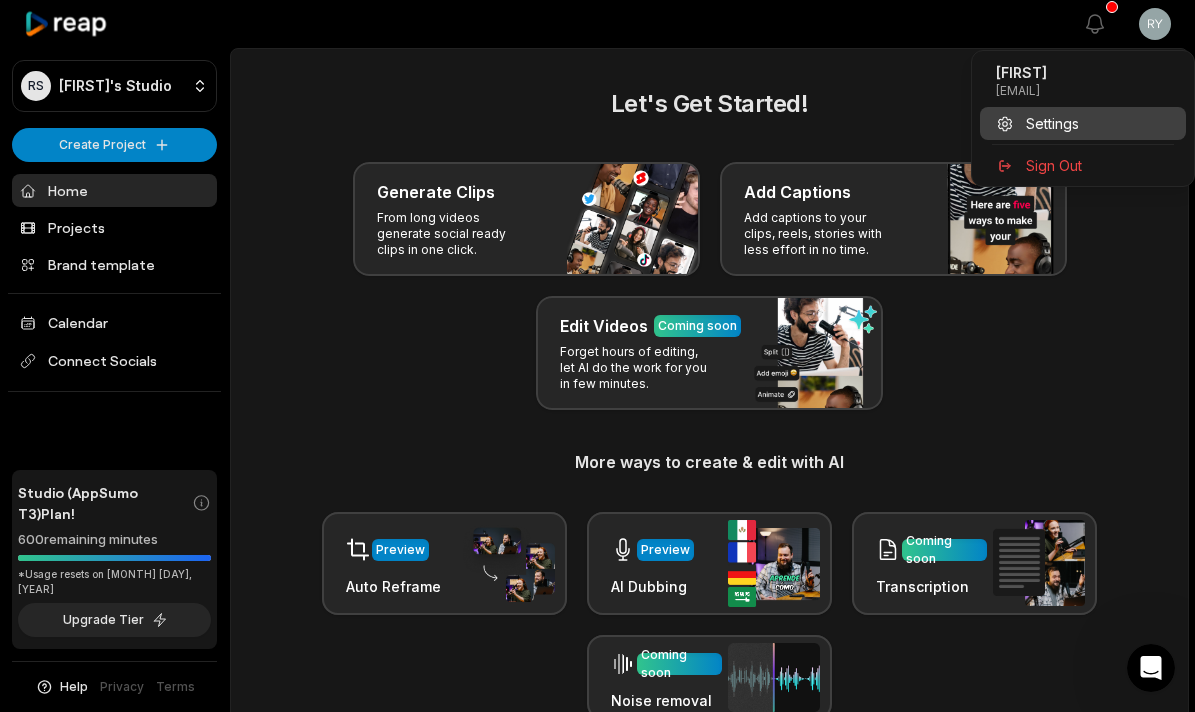 click on "Settings" at bounding box center [1052, 123] 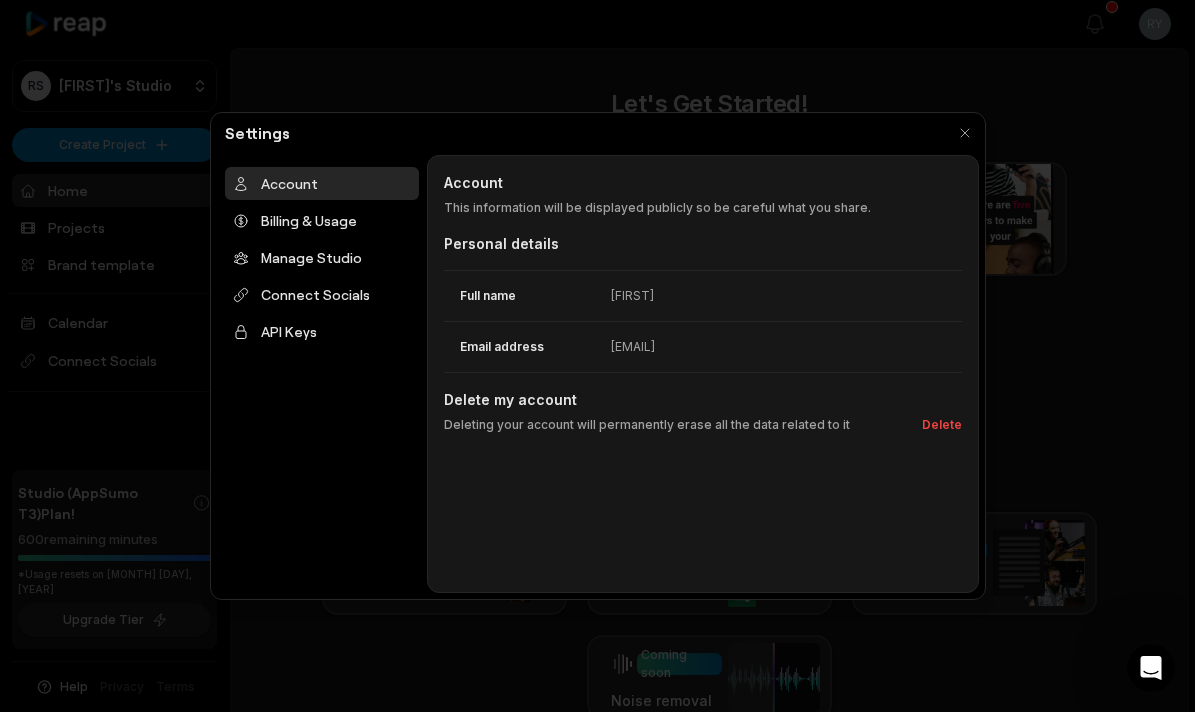 click at bounding box center [597, 356] 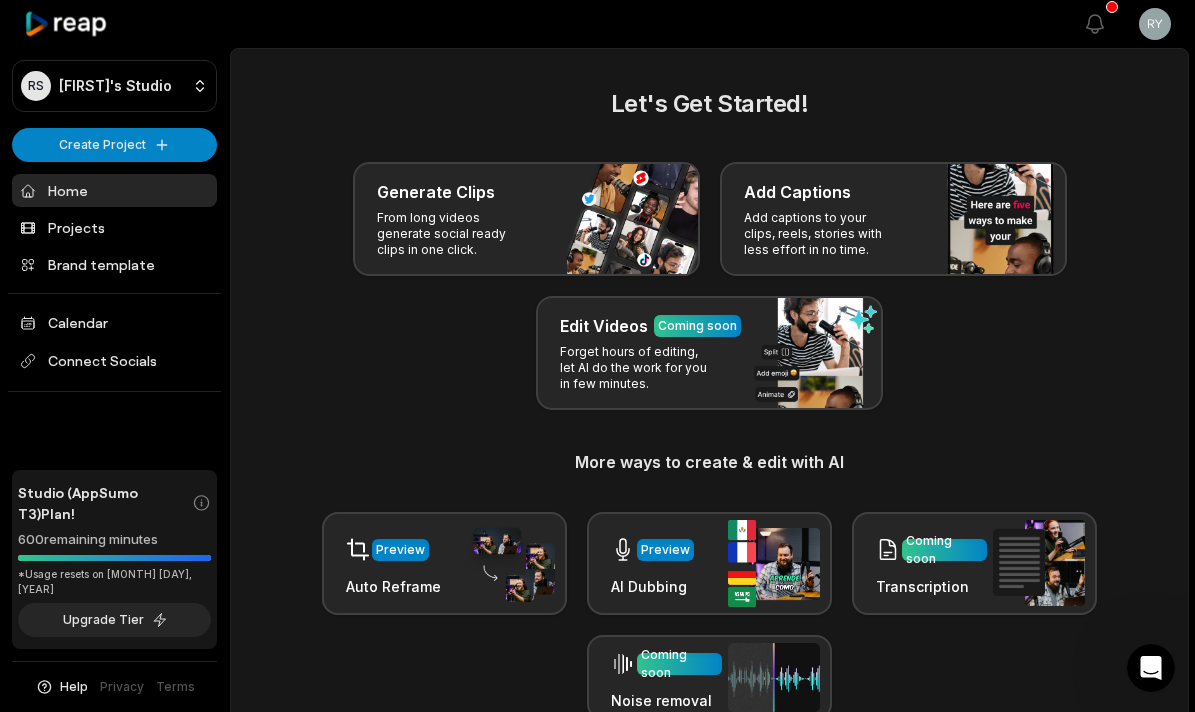click on "[FIRST]'s Studio Create Project Home Projects Brand template Calendar Connect Socials Studio (AppSumo T3) Plan! 600 remaining minutes *Usage resets on [MONTH] [DAY], [YEAR] Upgrade Tier Help Privacy Terms Open sidebar View notifications Open user menu Let's Get Started! Generate Clips From long videos generate social ready clips in one click. Add Captions Add captions to your clips, reels, stories with less effort in no time. Edit Videos Coming soon Forget hours of editing, let AI do the work for you in few minutes. More ways to create & edit with AI Preview Auto Reframe Preview AI Dubbing Coming soon Transcription Coming soon Noise removal Recent Projects View all Made with in [CITY]" at bounding box center [597, 356] 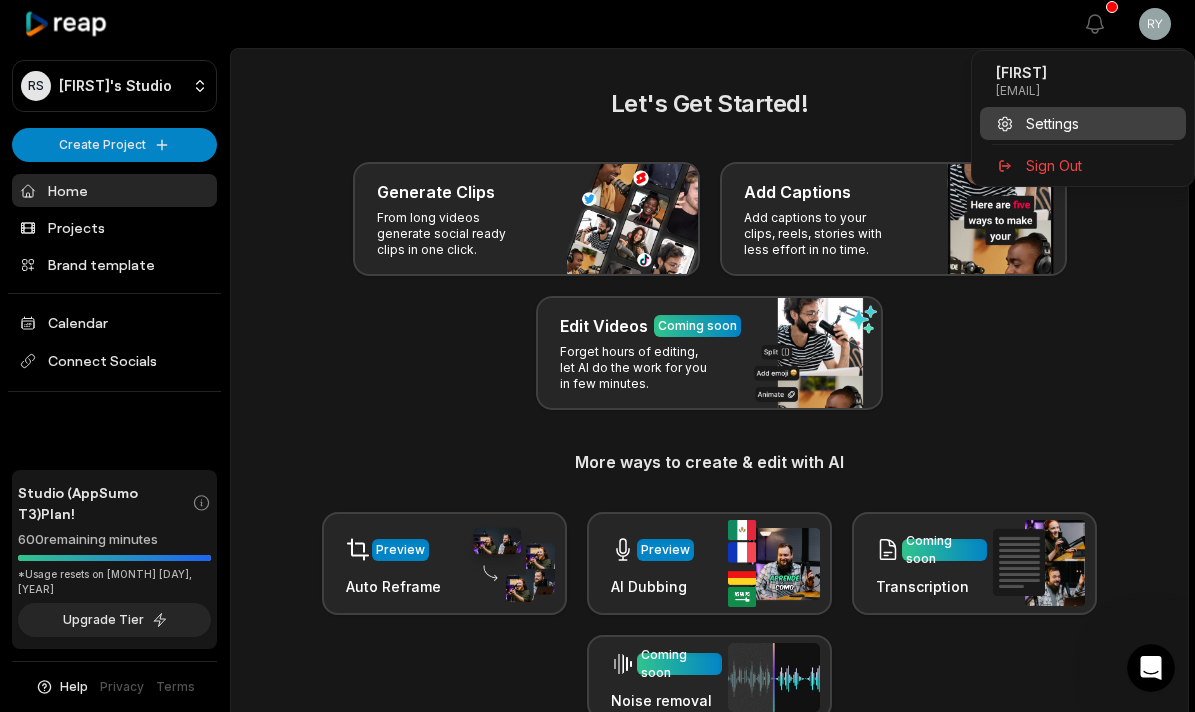 click on "Settings" at bounding box center [1083, 123] 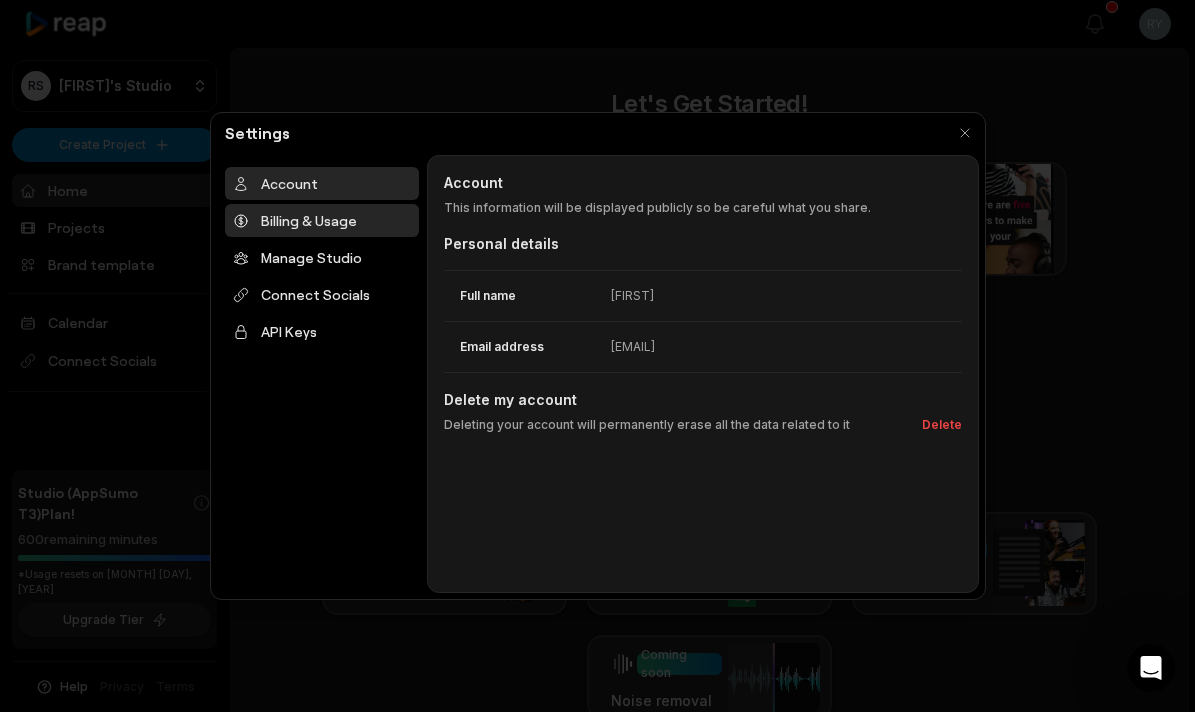 click on "Billing & Usage" at bounding box center [322, 220] 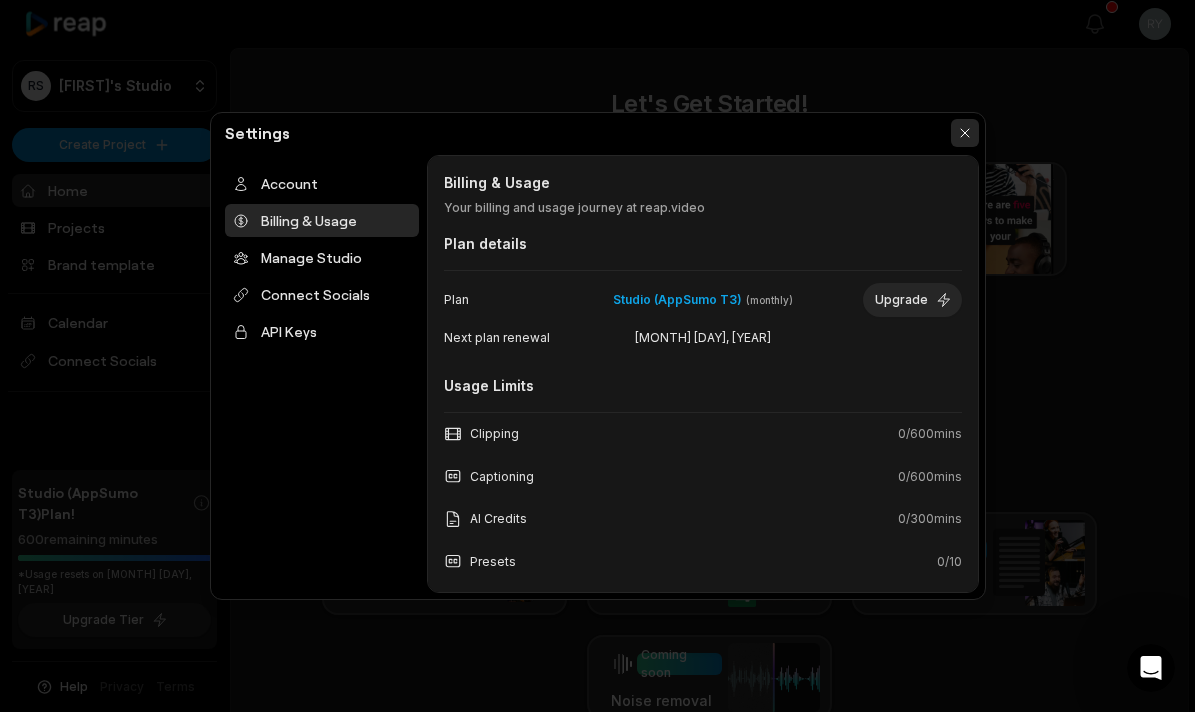 click at bounding box center (965, 133) 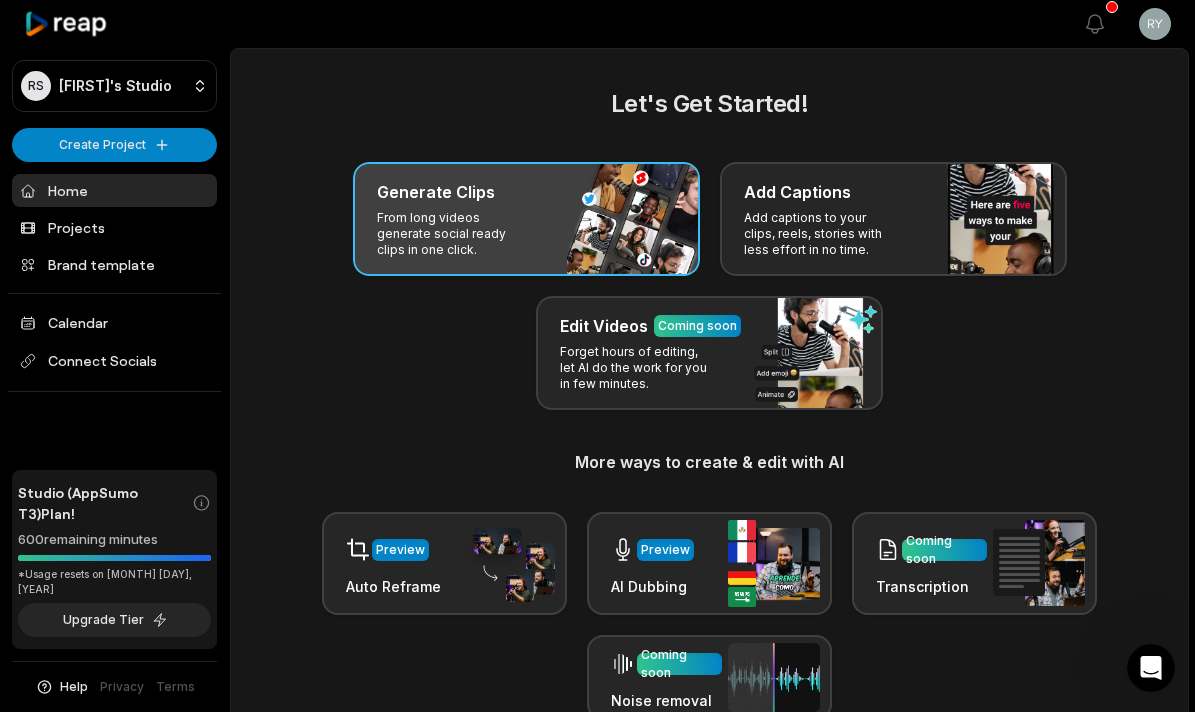 scroll, scrollTop: 0, scrollLeft: 0, axis: both 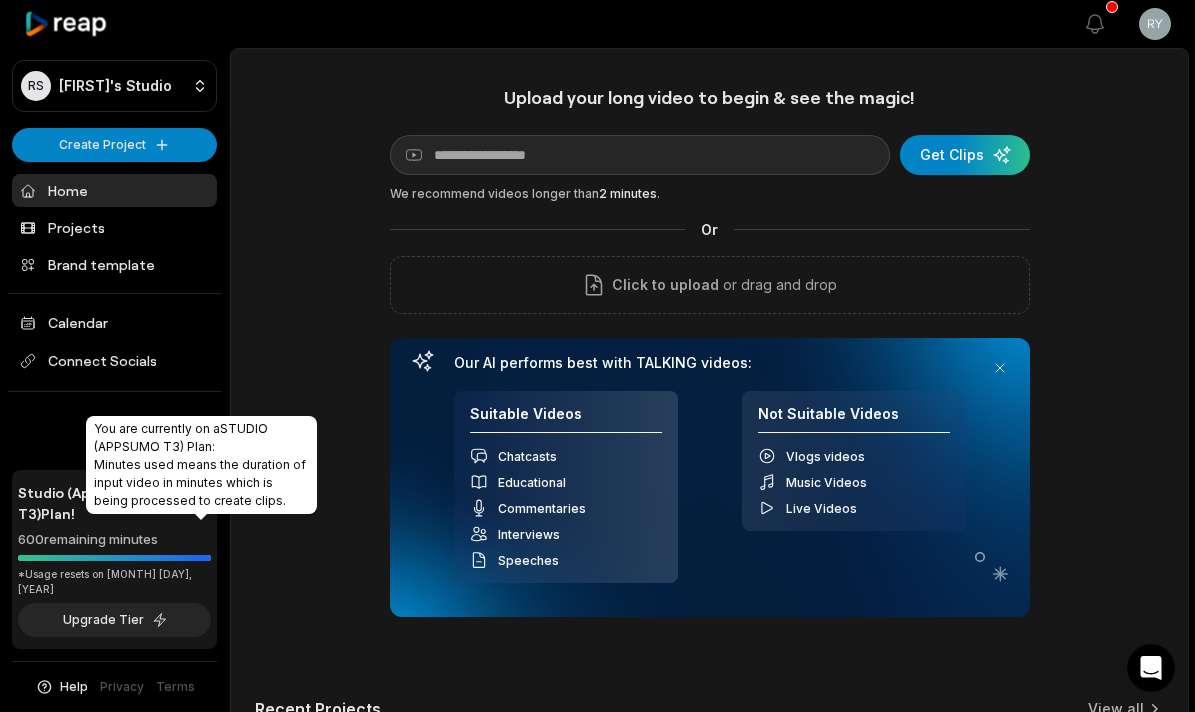 click 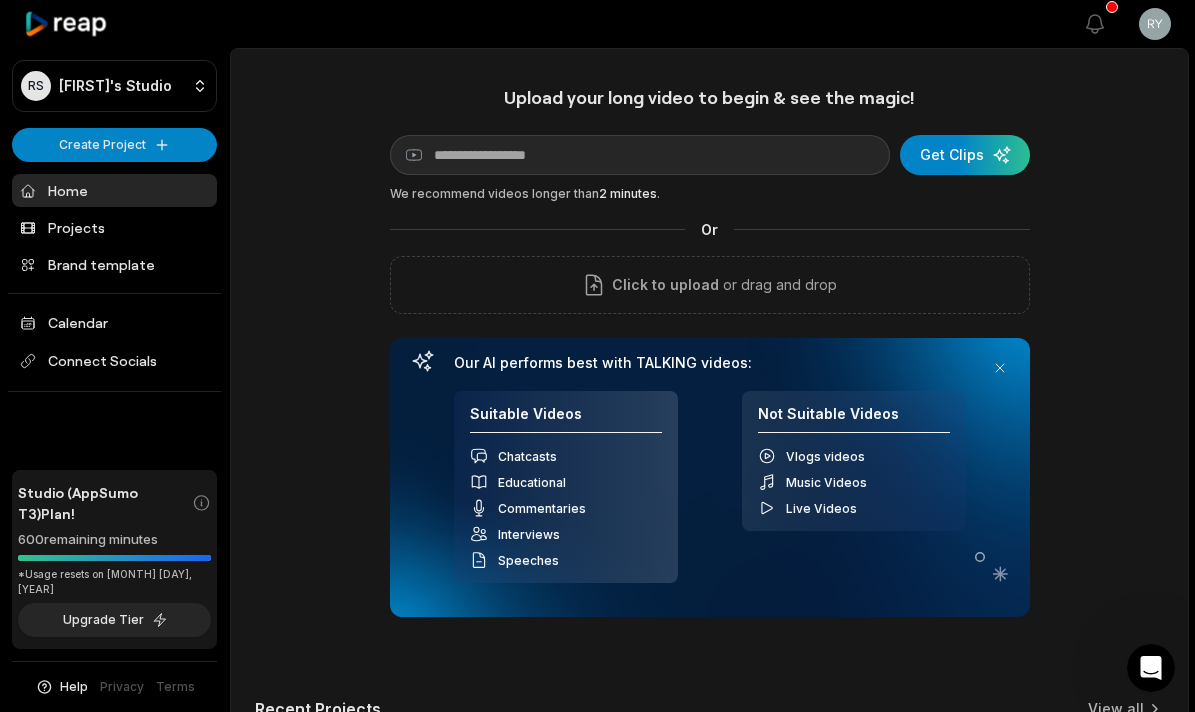 click on "Upload your long video to begin & see the magic! YouTube link Get Clips We recommend videos longer than  2 minutes . Or Click to upload or drag and drop Our AI performs best with TALKING videos: Suitable Videos Chatcasts Educational  Commentaries  Interviews  Speeches Not Suitable Videos Vlogs videos Music Videos Live Videos Recent Projects View all" at bounding box center [709, 427] 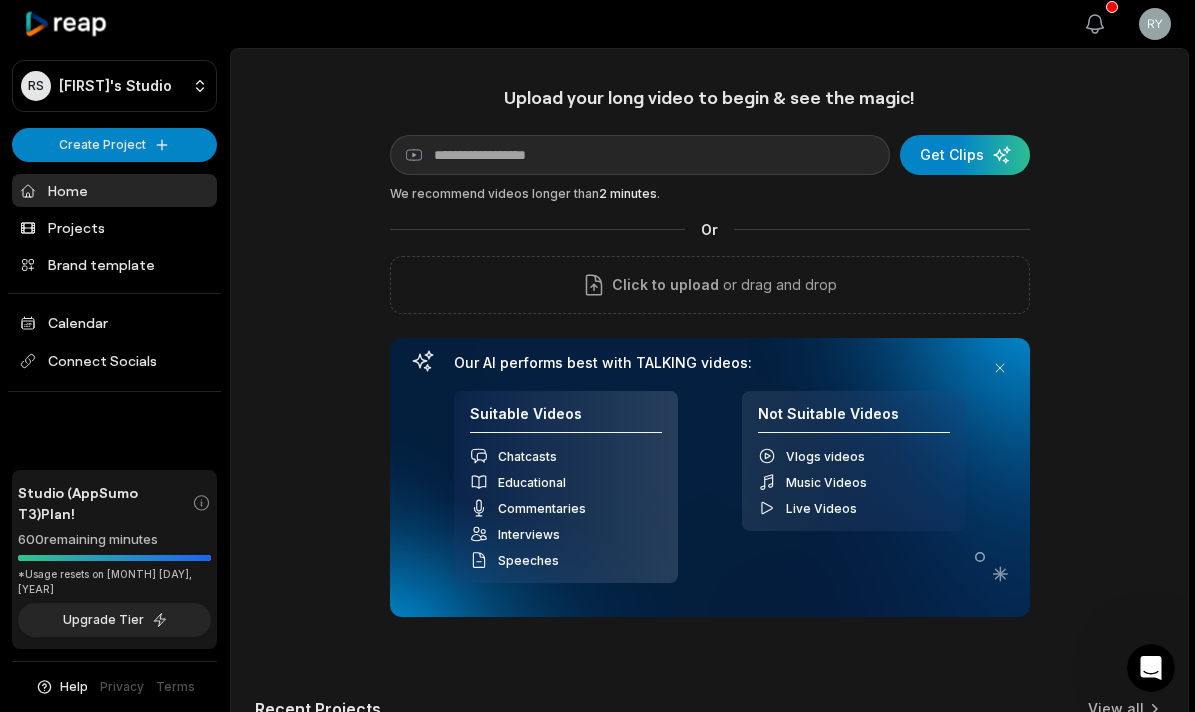 click 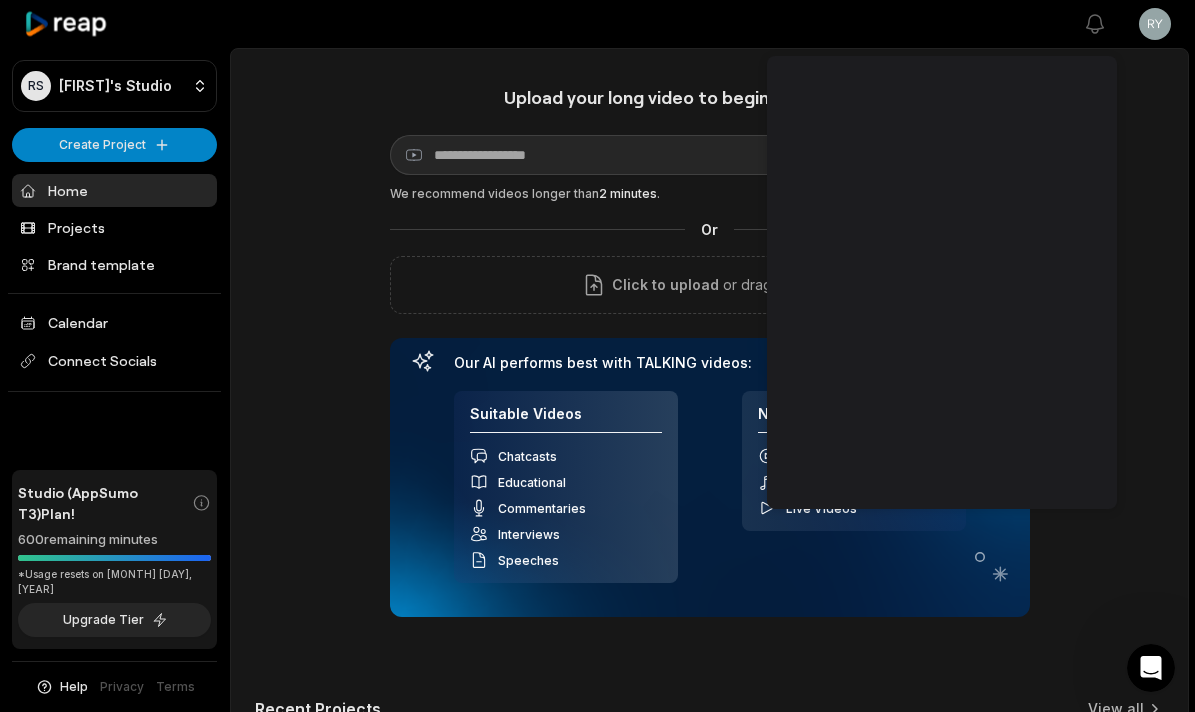 click on "Upload your long video to begin & see the magic! YouTube link Get Clips We recommend videos longer than  2 minutes . Or Click to upload or drag and drop Our AI performs best with TALKING videos: Suitable Videos Chatcasts Educational  Commentaries  Interviews  Speeches Not Suitable Videos Vlogs videos Music Videos Live Videos Recent Projects View all" at bounding box center [709, 427] 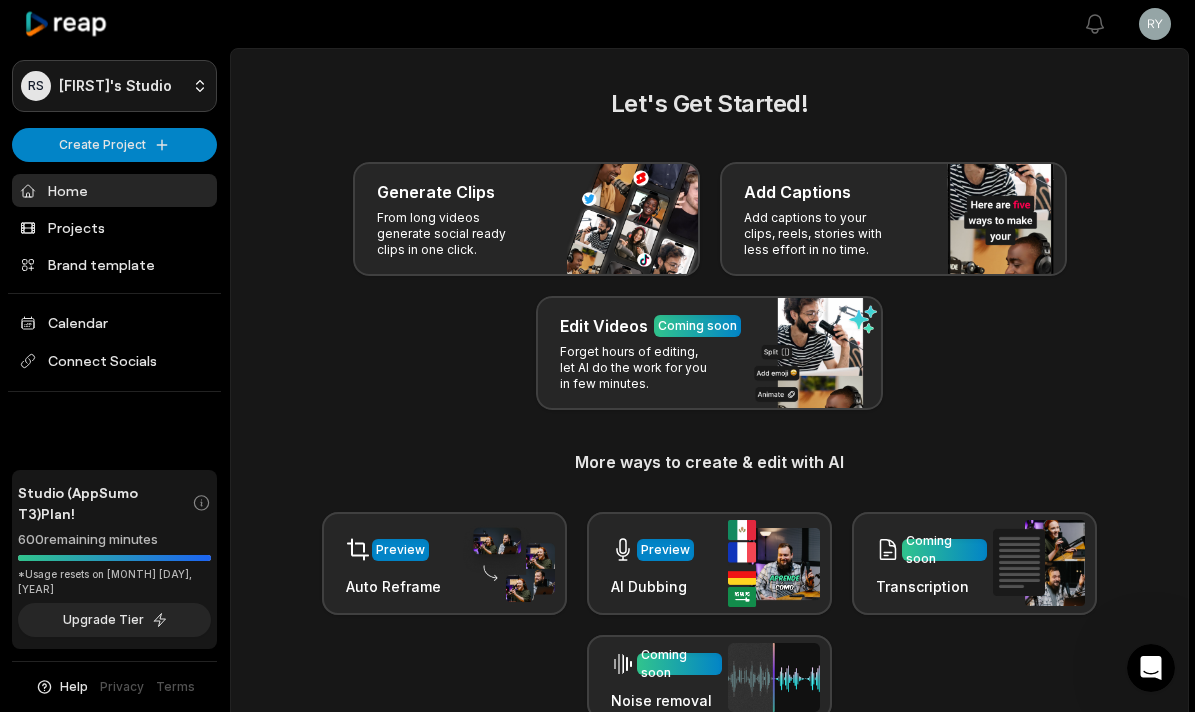 click on "[FIRST]'s Studio Create Project Home Projects Brand template Calendar Connect Socials Studio (AppSumo T3) Plan! 600 remaining minutes *Usage resets on [MONTH] [DAY], [YEAR] Upgrade Tier Help Privacy Terms Open sidebar View notifications Open user menu Let's Get Started! Generate Clips From long videos generate social ready clips in one click. Add Captions Add captions to your clips, reels, stories with less effort in no time. Edit Videos Coming soon Forget hours of editing, let AI do the work for you in few minutes. More ways to create & edit with AI Preview Auto Reframe Preview AI Dubbing Coming soon Transcription Coming soon Noise removal Recent Projects View all Made with in [CITY] You are currently on a STUDIO (APPSUMO T3) Plan : Minutes used means the duration of input video in minutes which is being processed to create clips." at bounding box center (597, 356) 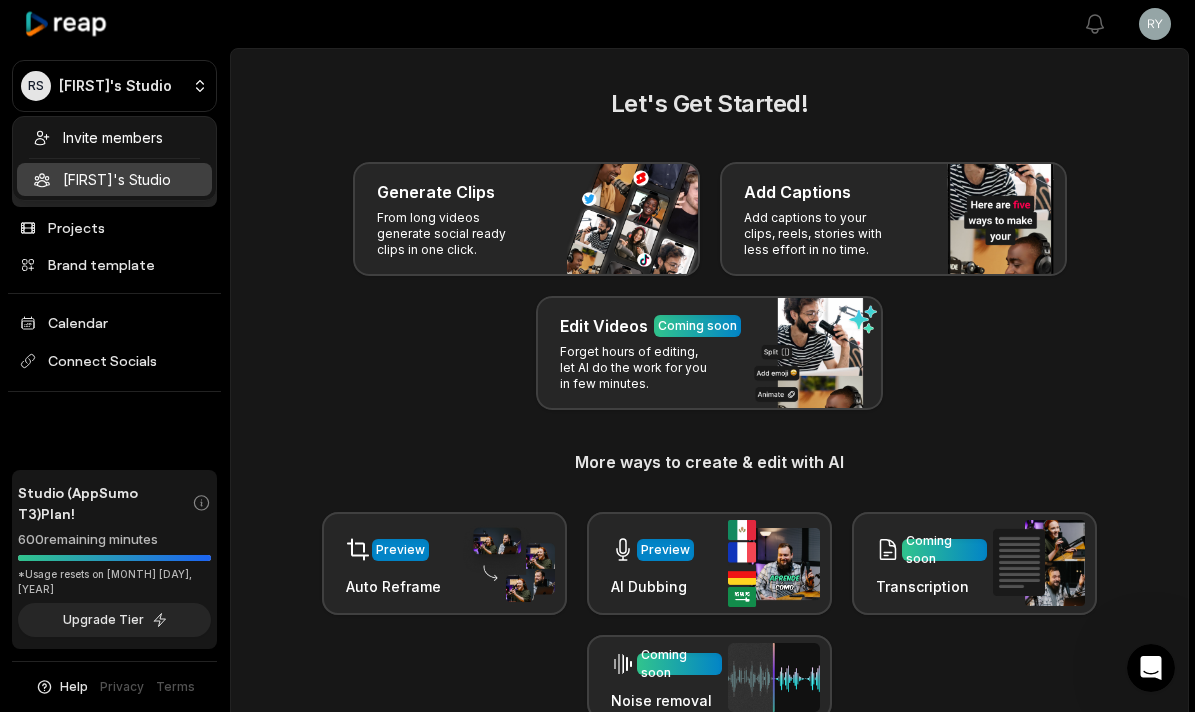click on "[FIRST]'s Studio Create Project Home Projects Brand template Calendar Connect Socials Studio (AppSumo T3) Plan! 600 remaining minutes *Usage resets on [MONTH] [DAY], [YEAR] Upgrade Tier Help Privacy Terms Open sidebar View notifications Open user menu Let's Get Started! Generate Clips From long videos generate social ready clips in one click. Add Captions Add captions to your clips, reels, stories with less effort in no time. Edit Videos Coming soon Forget hours of editing, let AI do the work for you in few minutes. More ways to create & edit with AI Preview Auto Reframe Preview AI Dubbing Coming soon Transcription Coming soon Noise removal Recent Projects View all Made with in [CITY] You are currently on a STUDIO (APPSUMO T3) Plan : Minutes used means the duration of input video in minutes which is being processed to create clips. Invite members [FIRST]'s Studio" at bounding box center (597, 356) 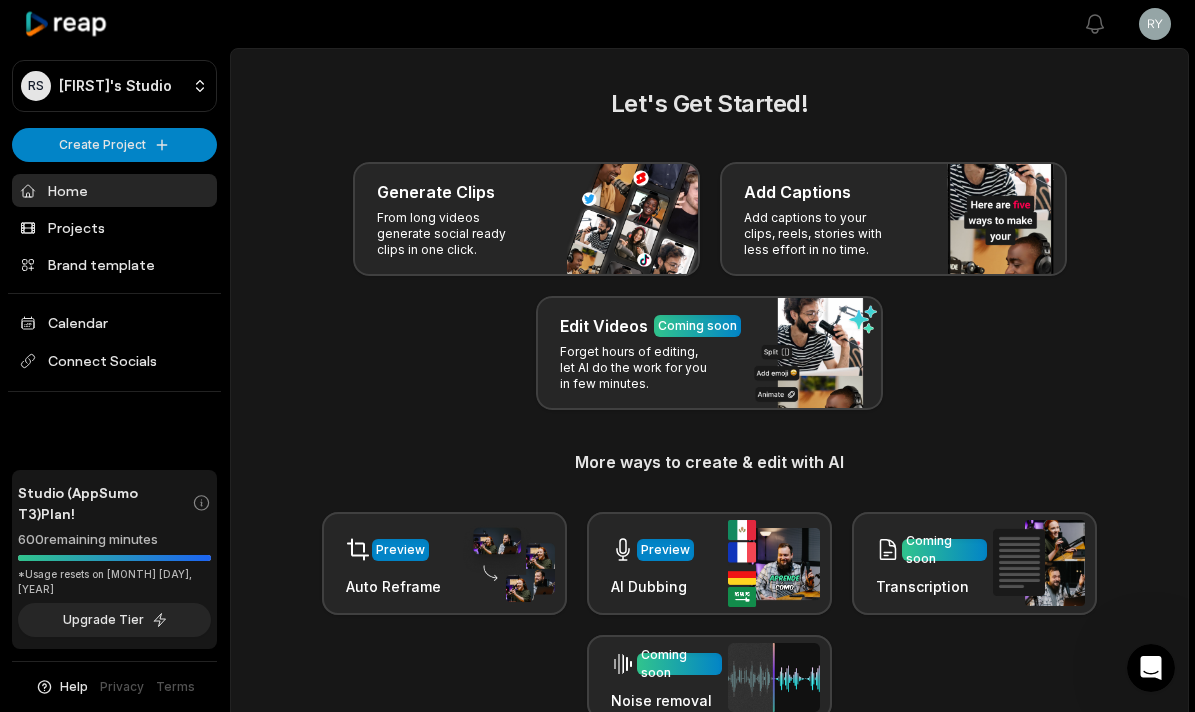 click on "Studio (AppSumo T3)  Plan! 600  remaining minutes *Usage resets on [MONTH] [DAY], [YEAR] Upgrade Tier" at bounding box center [114, 560] 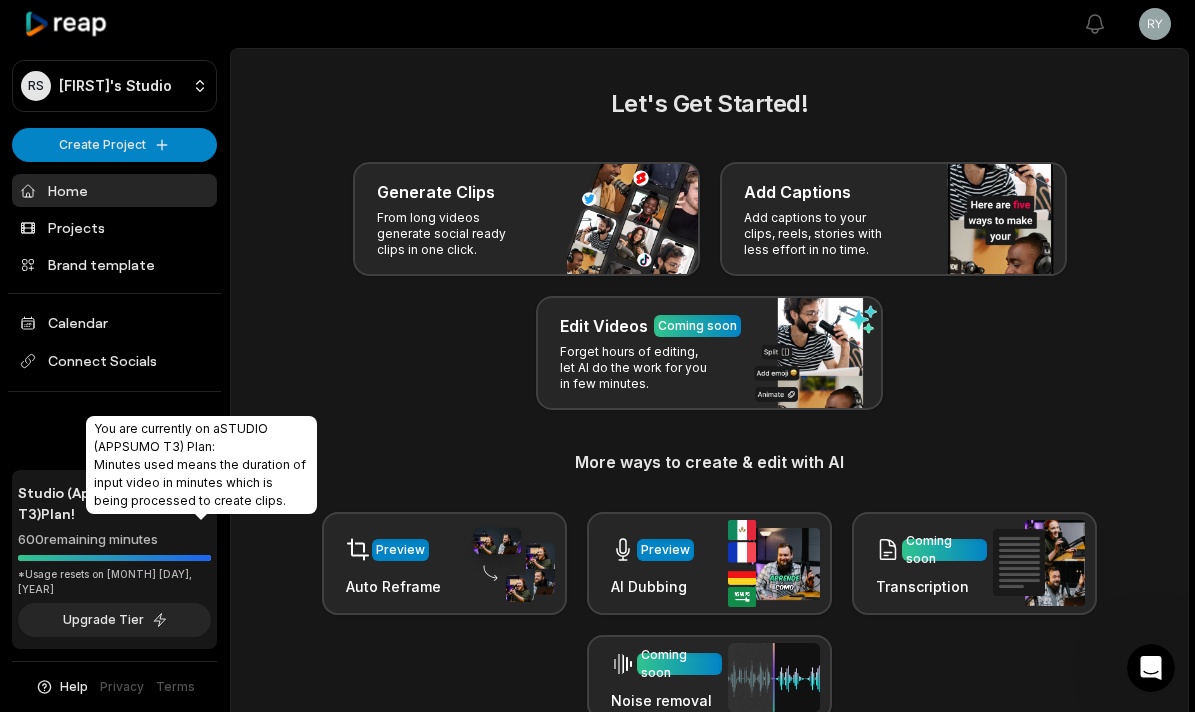 click 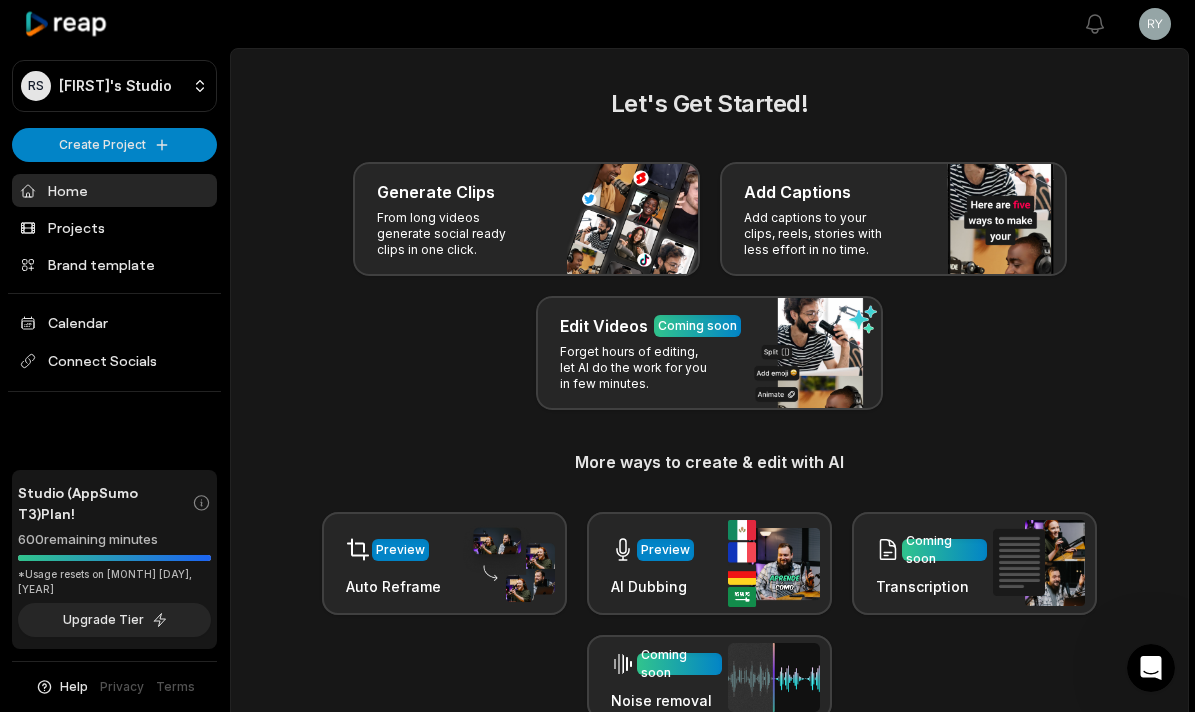 click at bounding box center [114, 558] 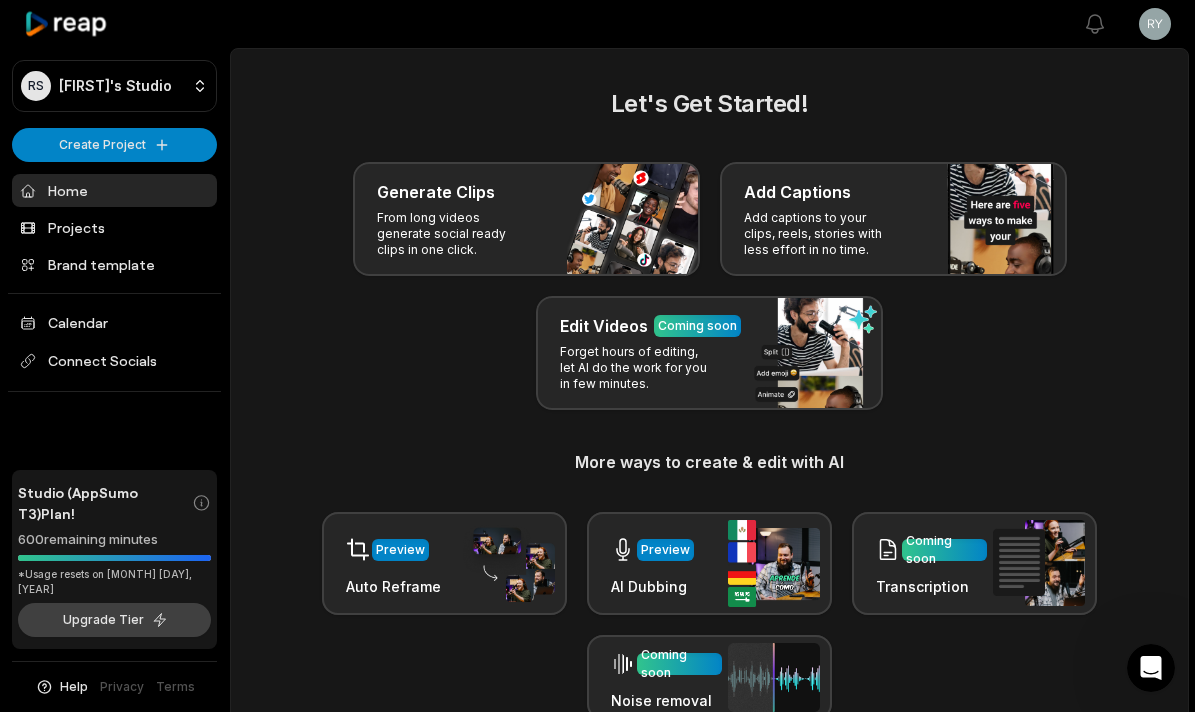 click on "Upgrade Tier" at bounding box center (114, 620) 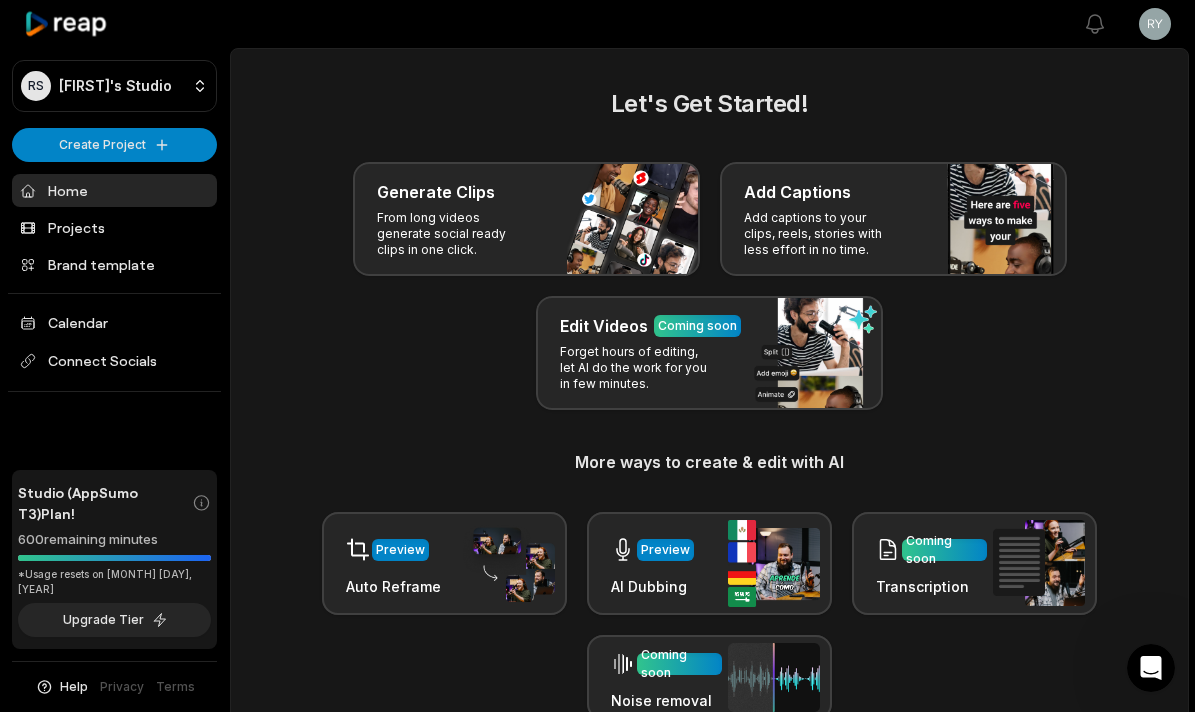 scroll, scrollTop: 0, scrollLeft: 0, axis: both 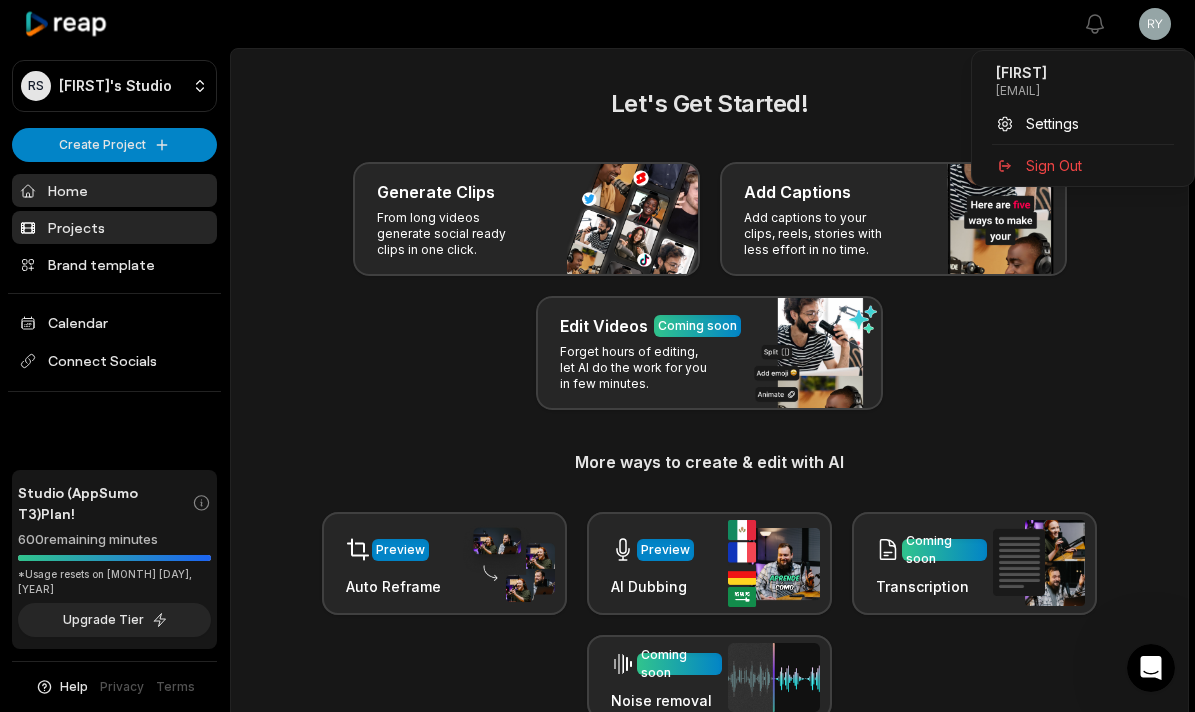 click on "[FIRST]'s Studio Create Project Home Projects Brand template Calendar Connect Socials Studio (AppSumo T3) Plan! 600 remaining minutes *Usage resets on [MONTH] [DAY], [YEAR] Upgrade Tier Help Privacy Terms Open sidebar View notifications Open user menu Let's Get Started! Generate Clips From long videos generate social ready clips in one click. Add Captions Add captions to your clips, reels, stories with less effort in no time. Edit Videos Coming soon Forget hours of editing, let AI do the work for you in few minutes. More ways to create & edit with AI Preview Auto Reframe Preview AI Dubbing Coming soon Transcription Coming soon Noise removal Recent Projects View all Made with in [CITY] You are currently on a STUDIO (APPSUMO T3) Plan : Minutes used means the duration of input video in minutes which is being processed to create clips. [FIRST] [EMAIL] Settings Sign Out" at bounding box center (597, 356) 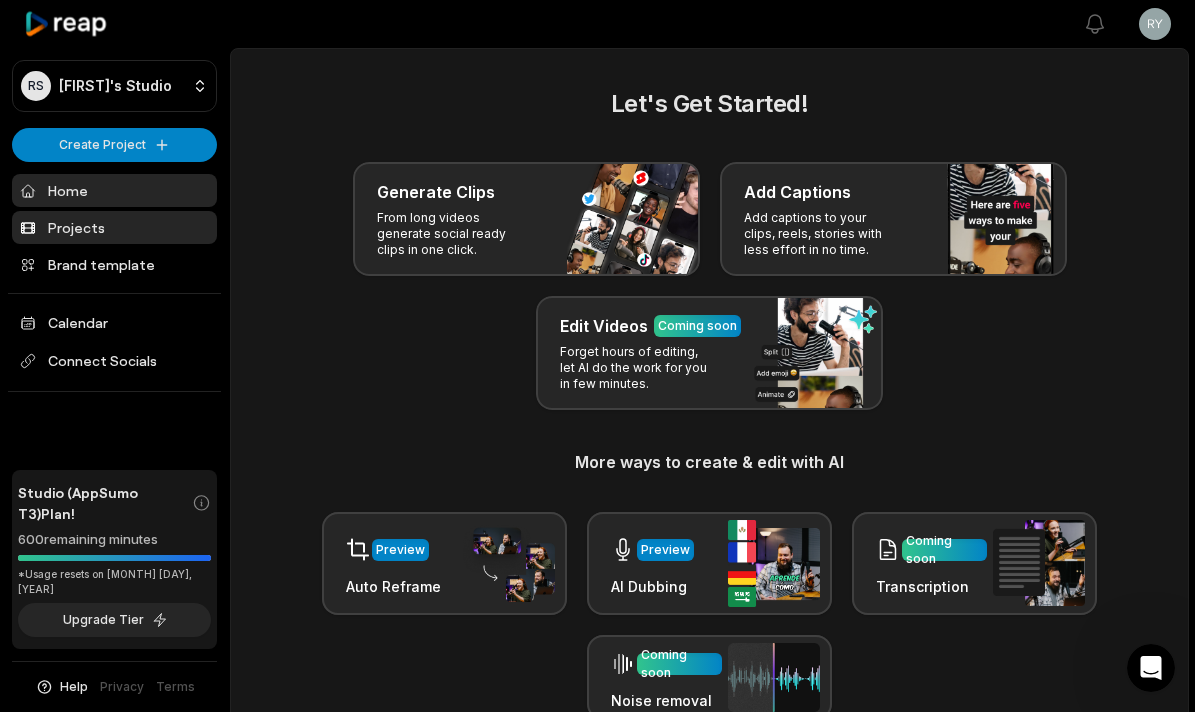 click on "Projects" at bounding box center (114, 227) 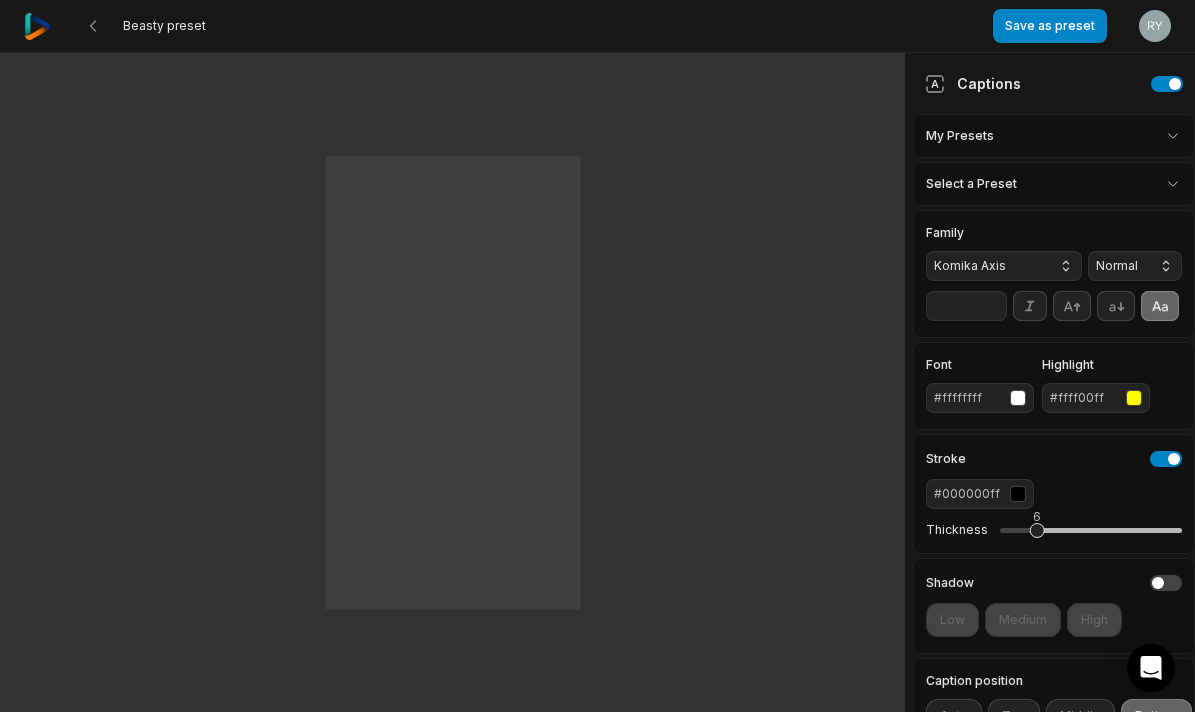 scroll, scrollTop: 0, scrollLeft: 0, axis: both 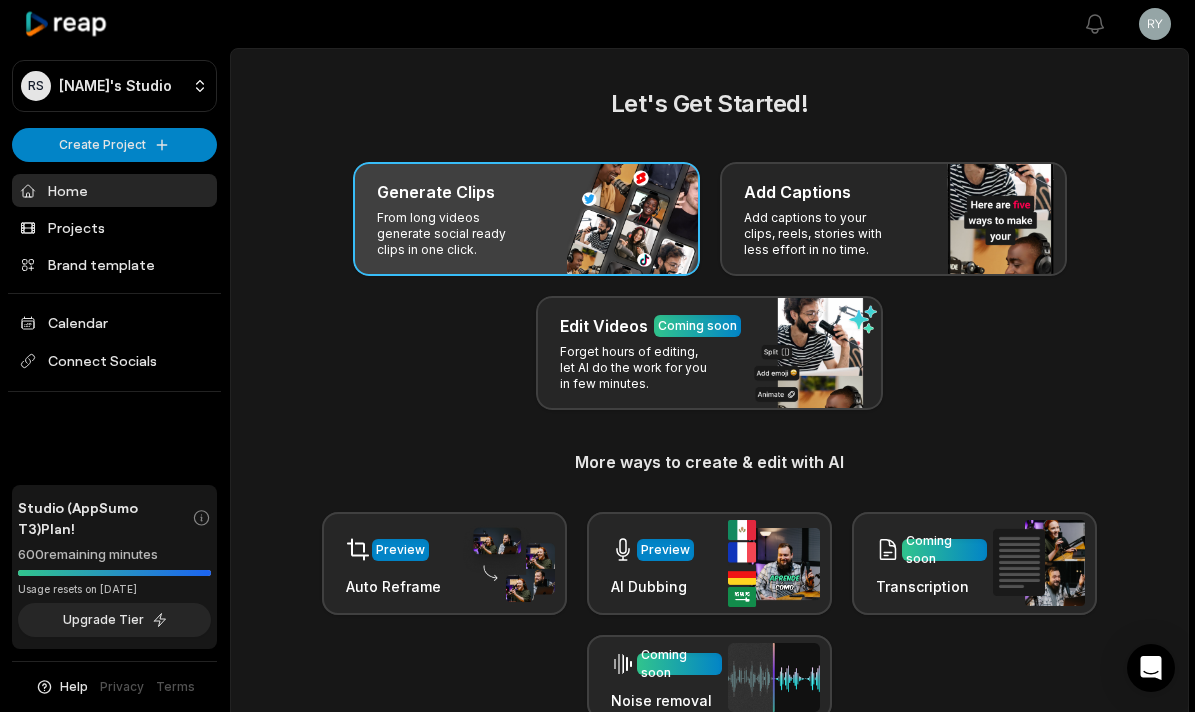 click on "From long videos generate social ready clips in one click." at bounding box center (454, 234) 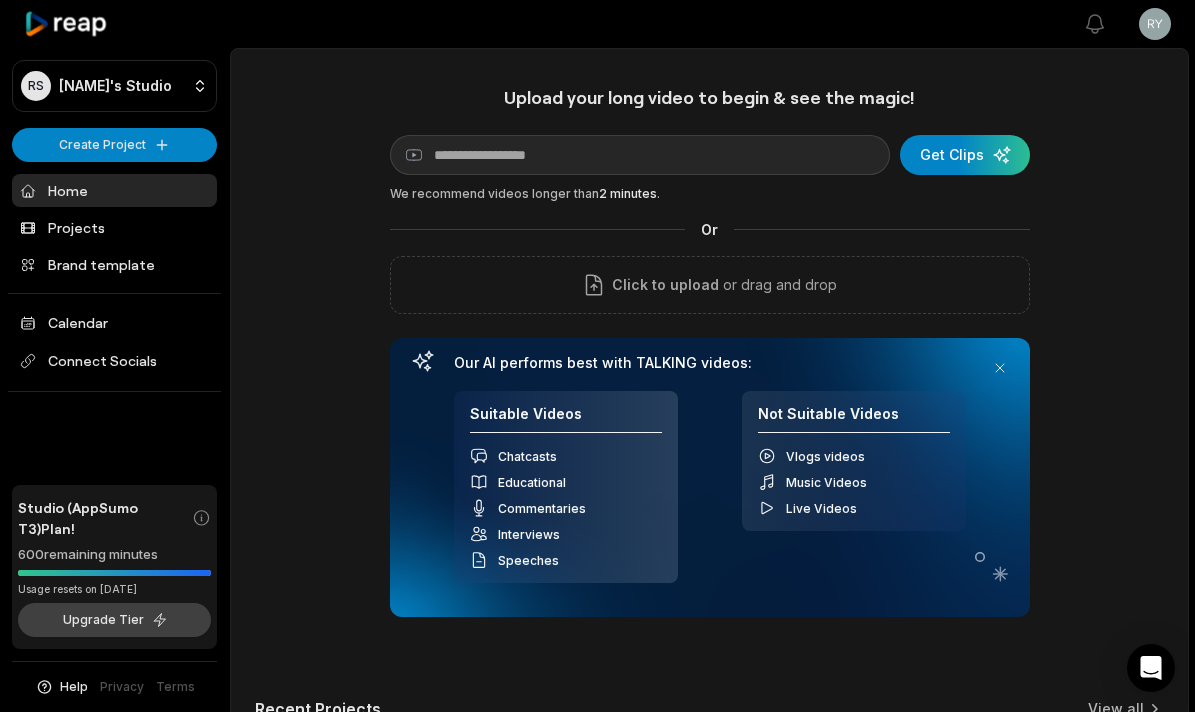 click on "Upgrade Tier" at bounding box center [114, 620] 